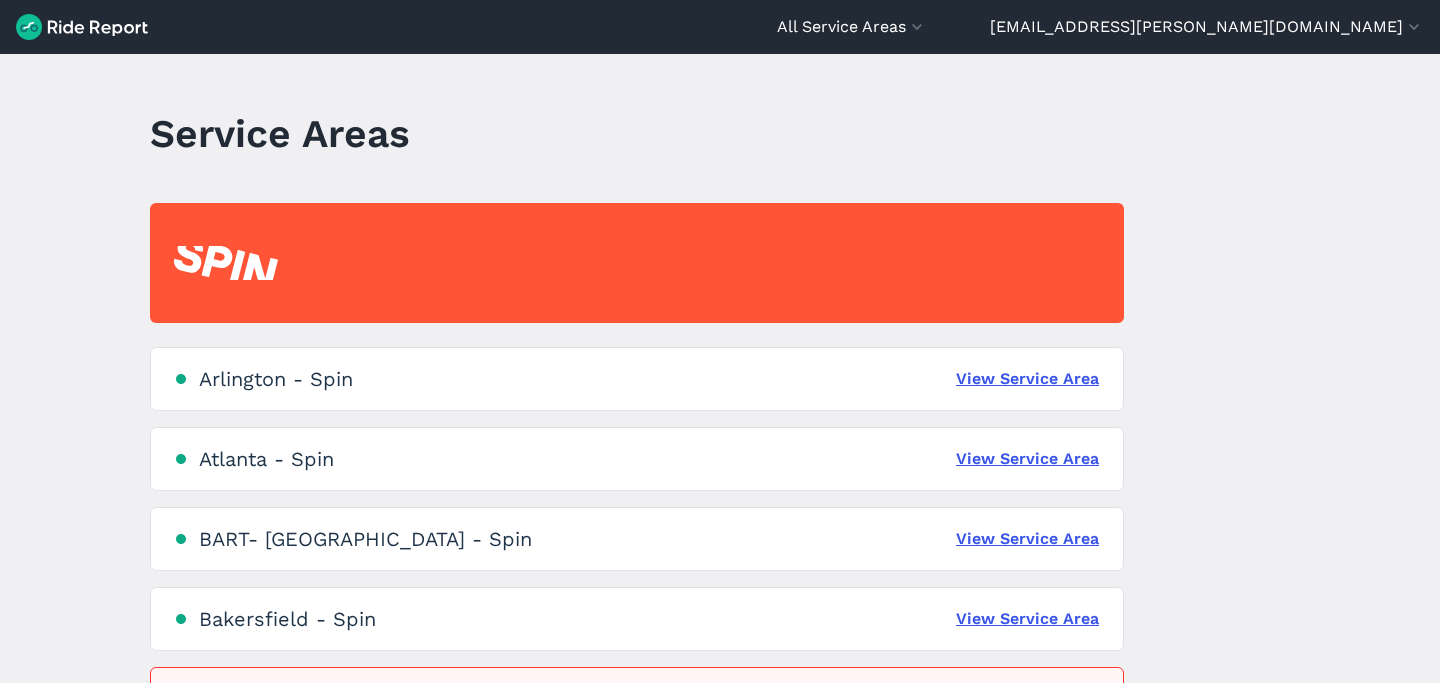 scroll, scrollTop: 0, scrollLeft: 0, axis: both 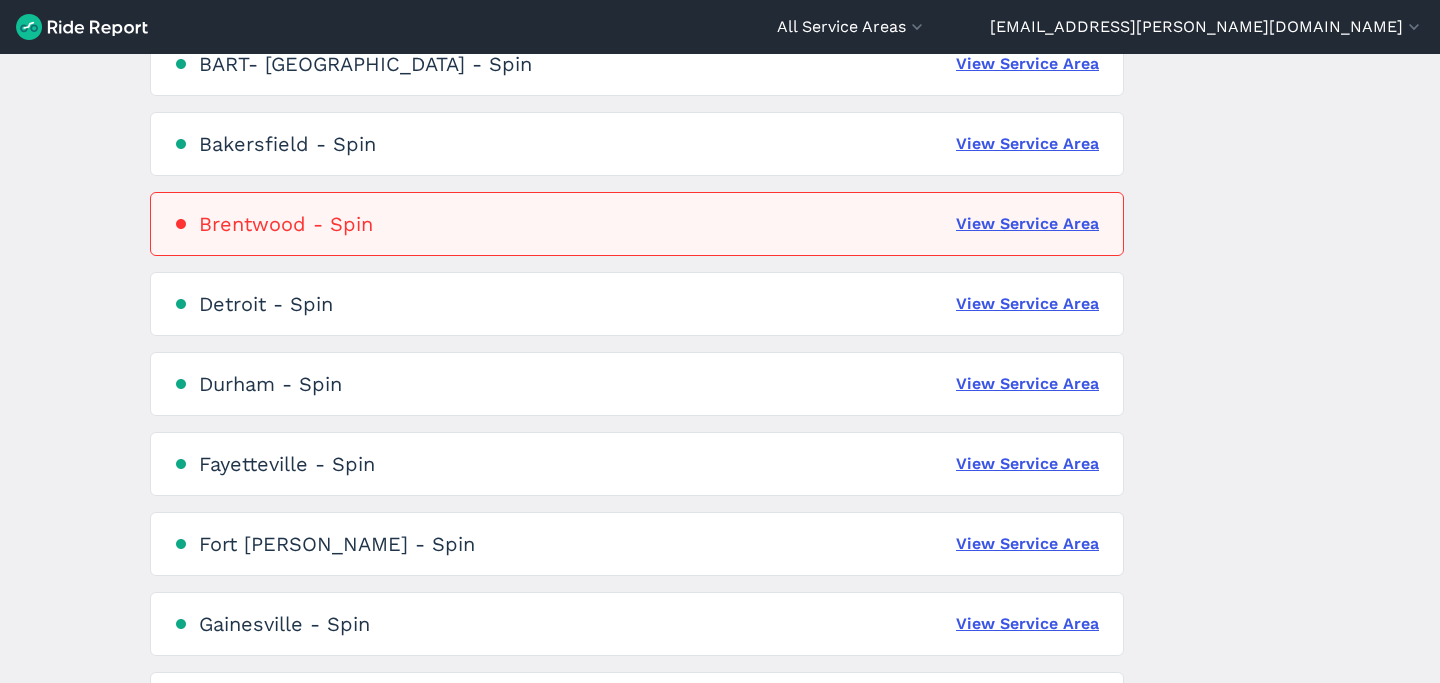 click on "Durham - Spin View Service Area" at bounding box center (637, 384) 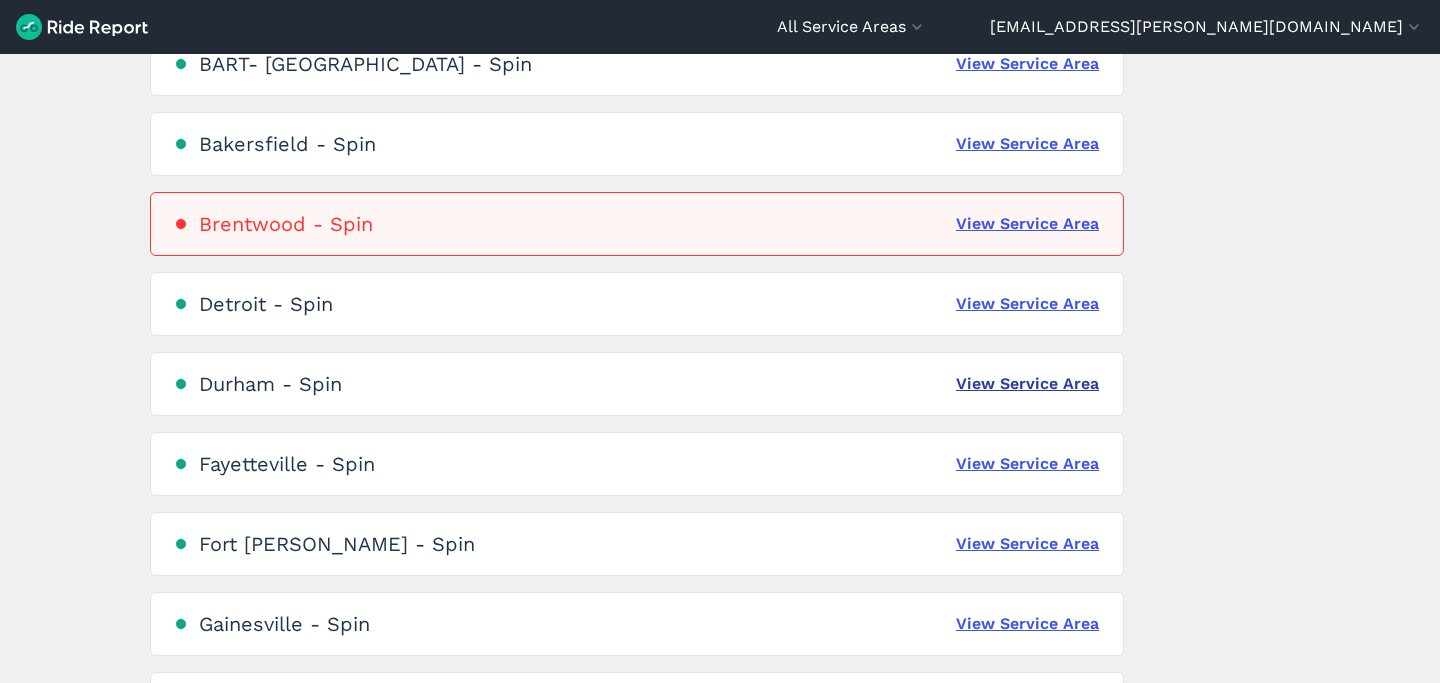 click on "View Service Area" at bounding box center [1027, 384] 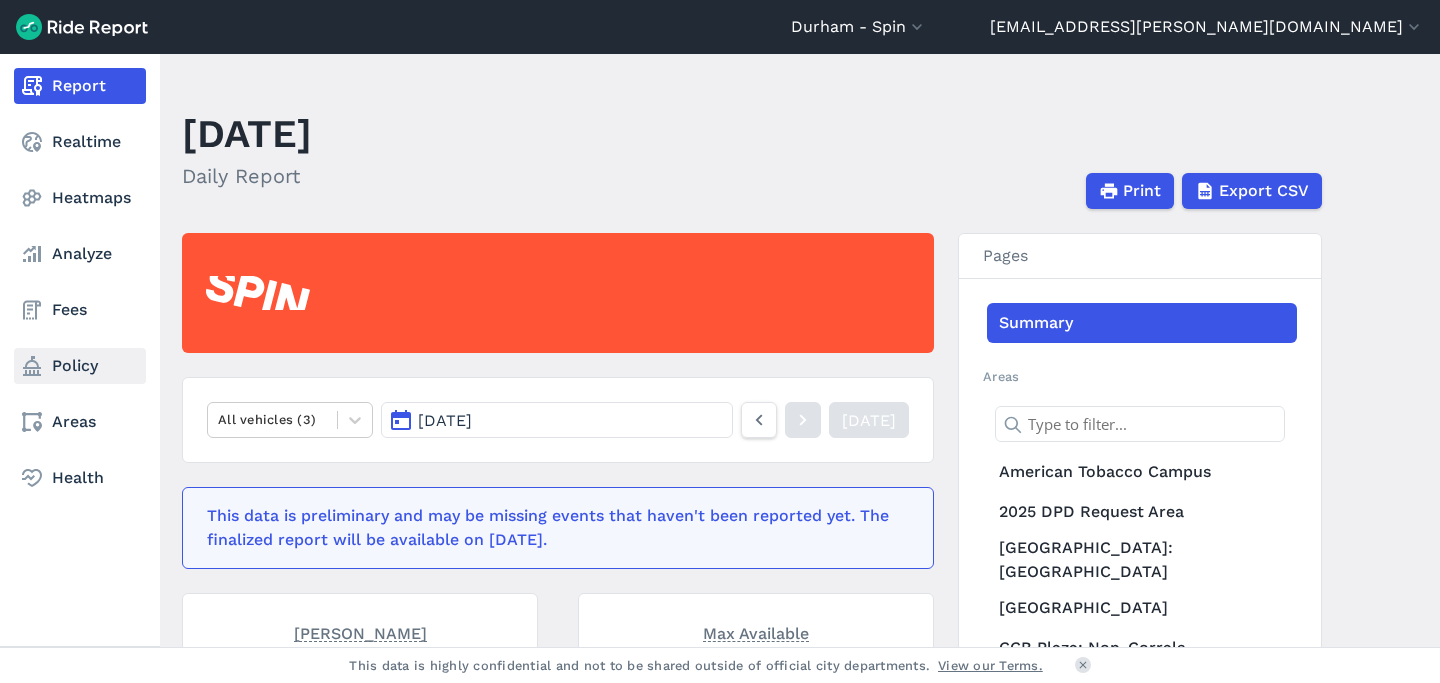 click on "Policy" at bounding box center (80, 366) 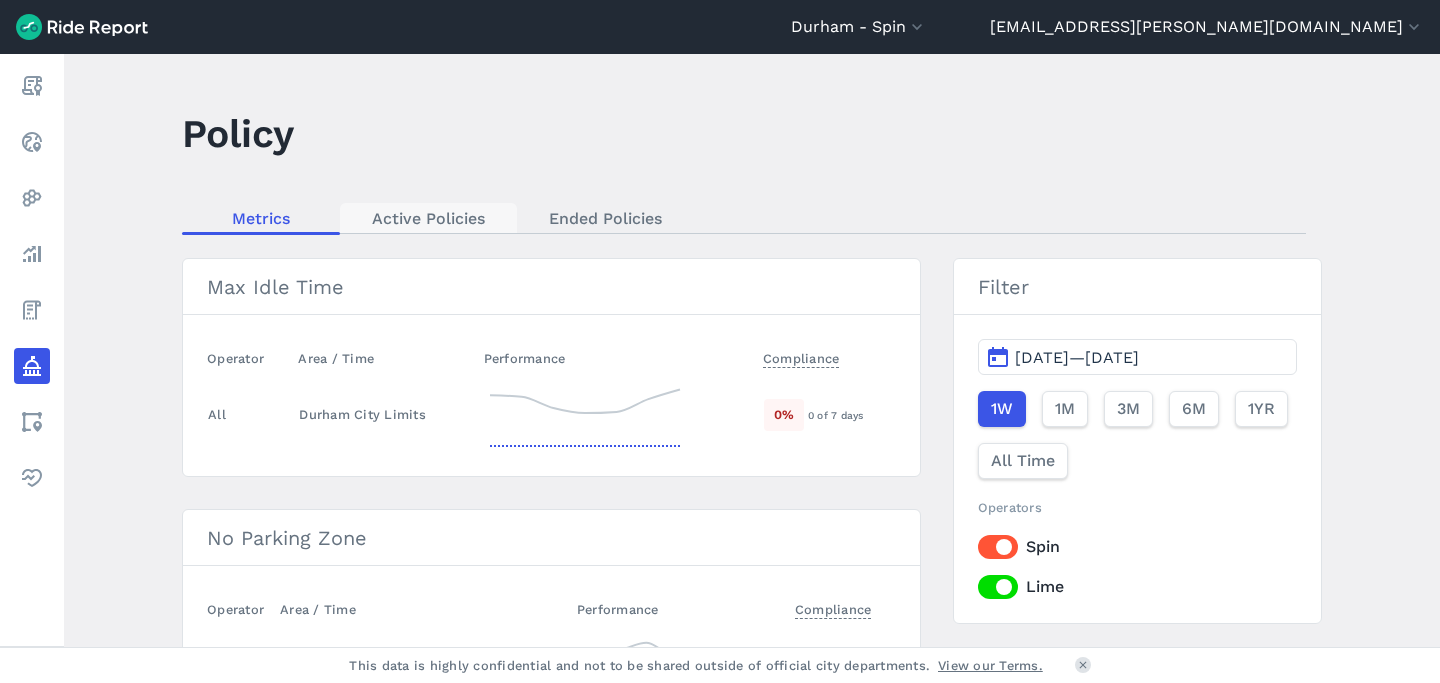 click on "Active Policies" at bounding box center (428, 218) 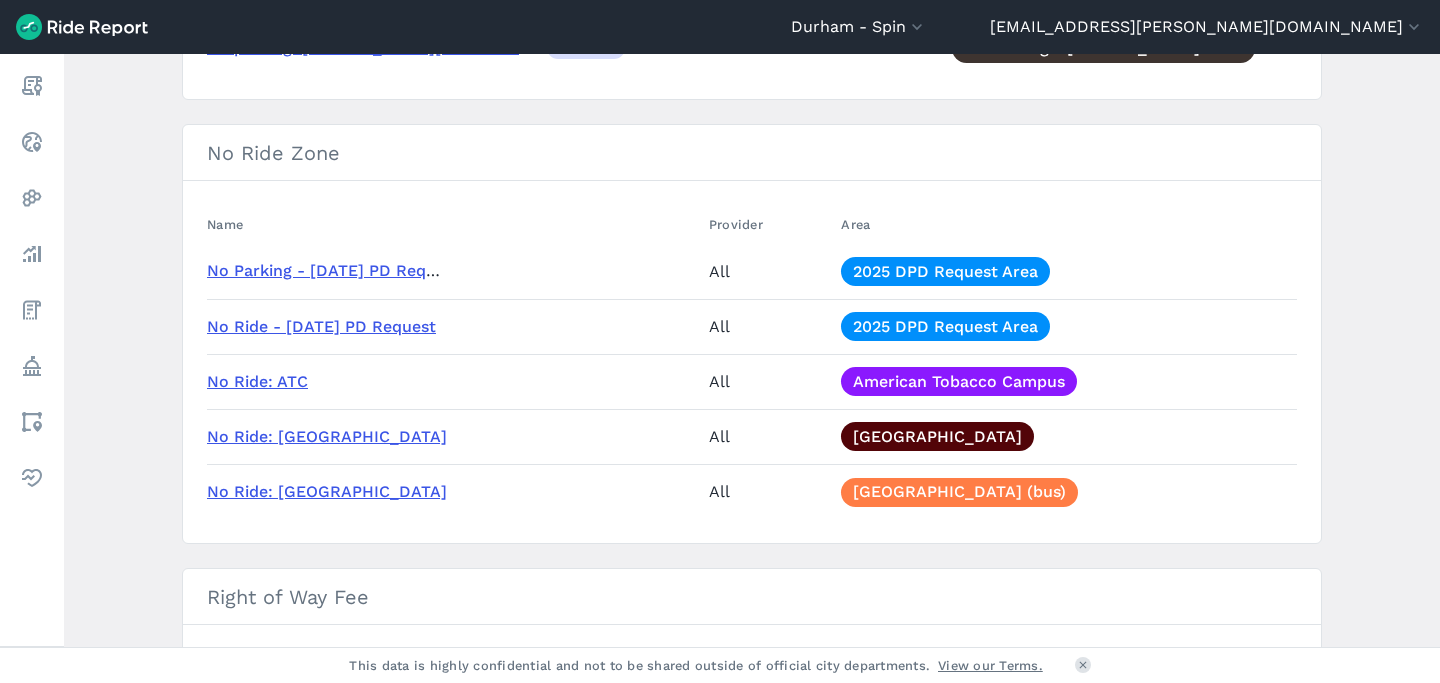 scroll, scrollTop: 787, scrollLeft: 0, axis: vertical 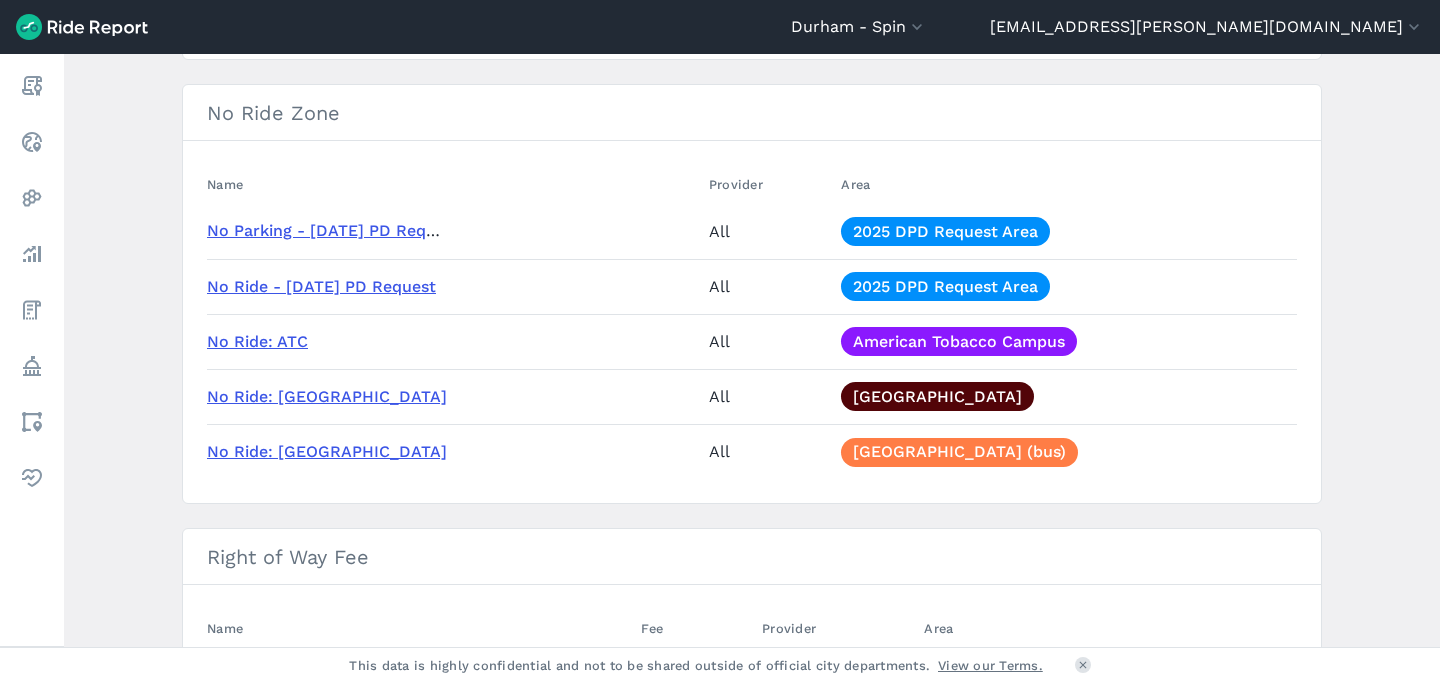click on "No Parking - 7/4/25 PD Request" at bounding box center [333, 230] 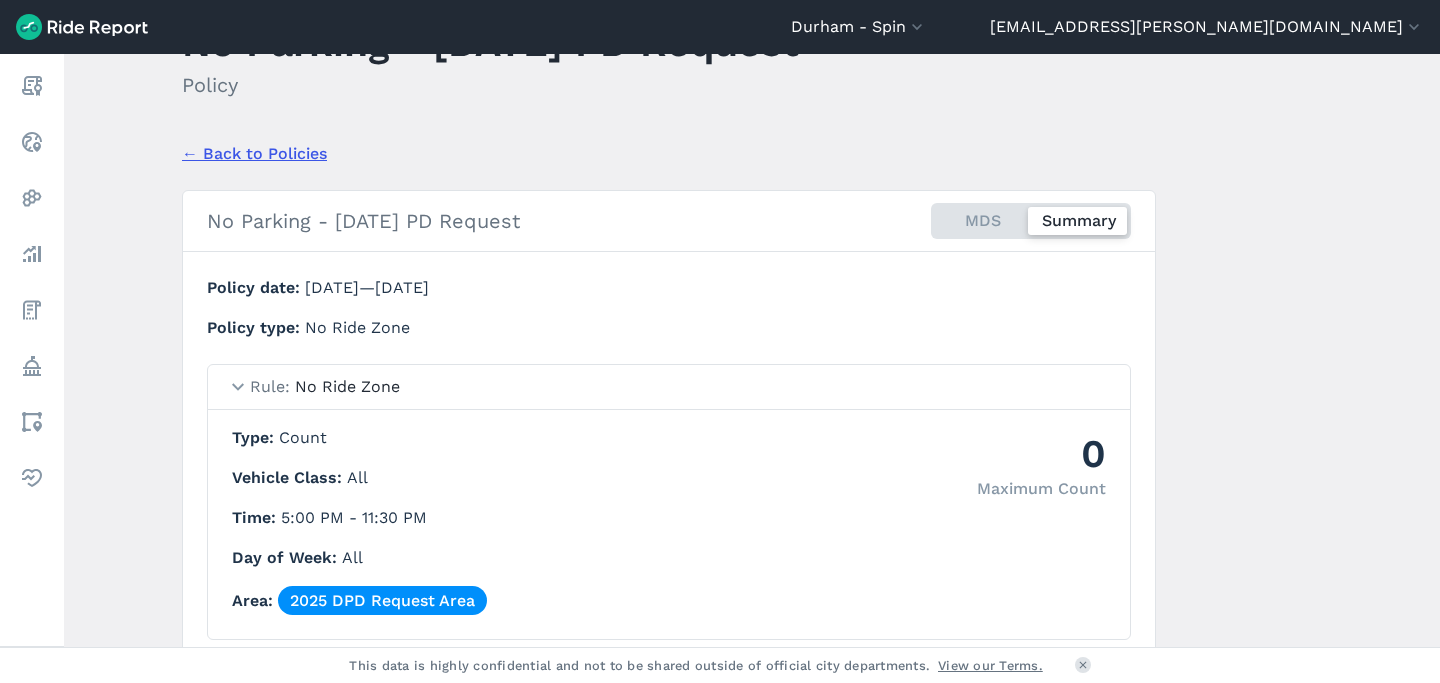 scroll, scrollTop: 0, scrollLeft: 0, axis: both 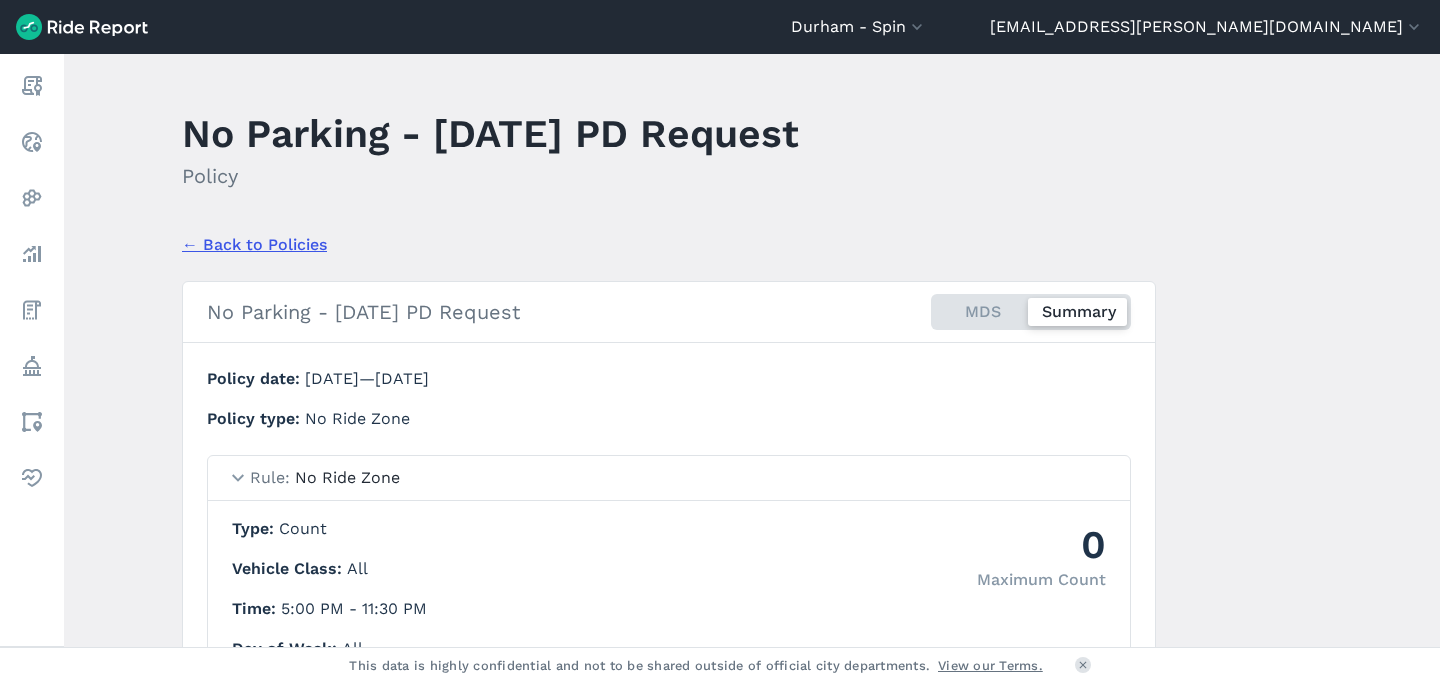 click on "← Back to Policies" at bounding box center (254, 245) 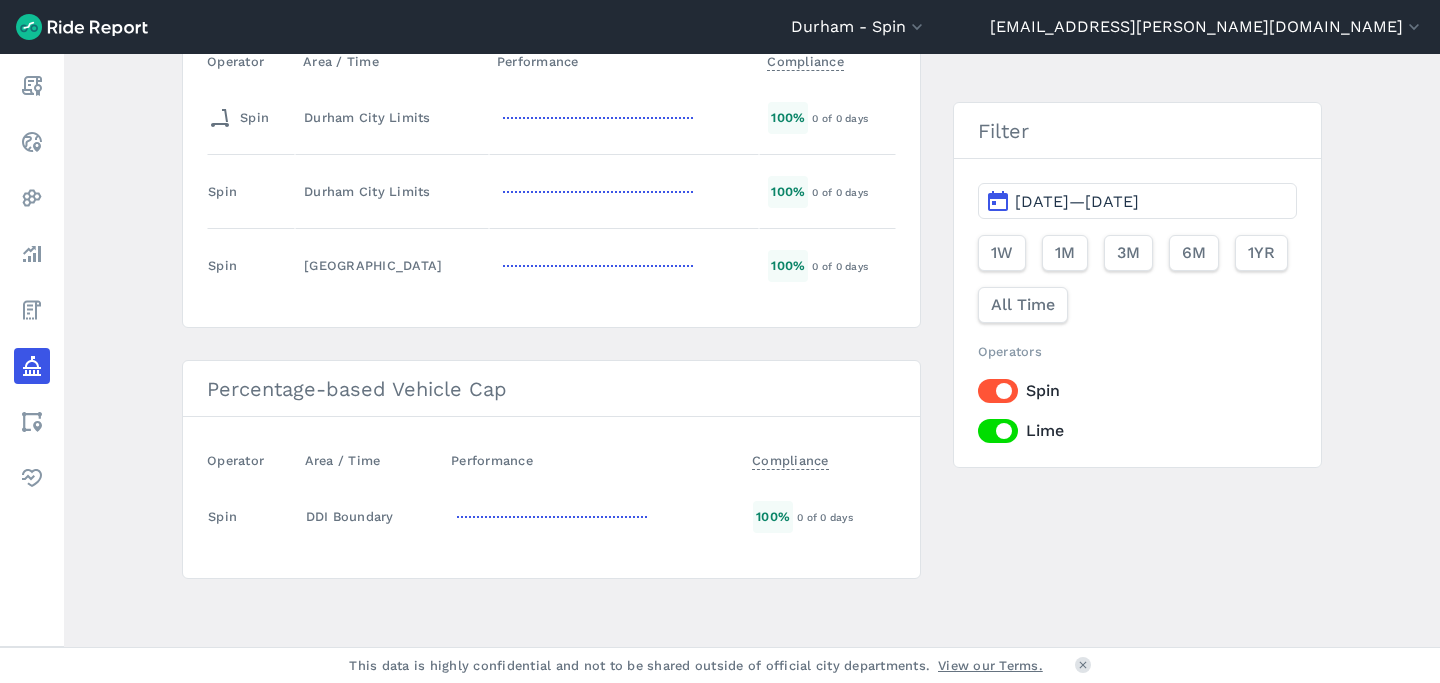 scroll, scrollTop: 1025, scrollLeft: 0, axis: vertical 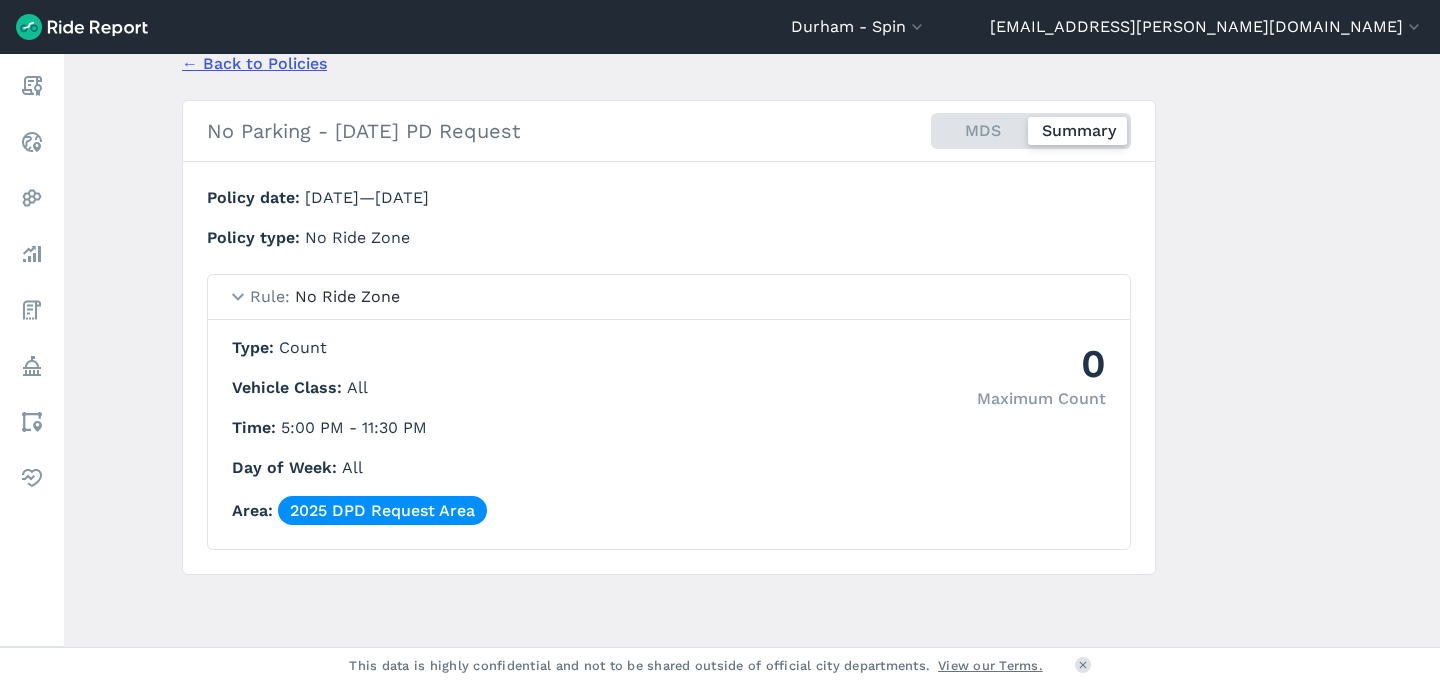 click on "MDS Summary" at bounding box center [1031, 131] 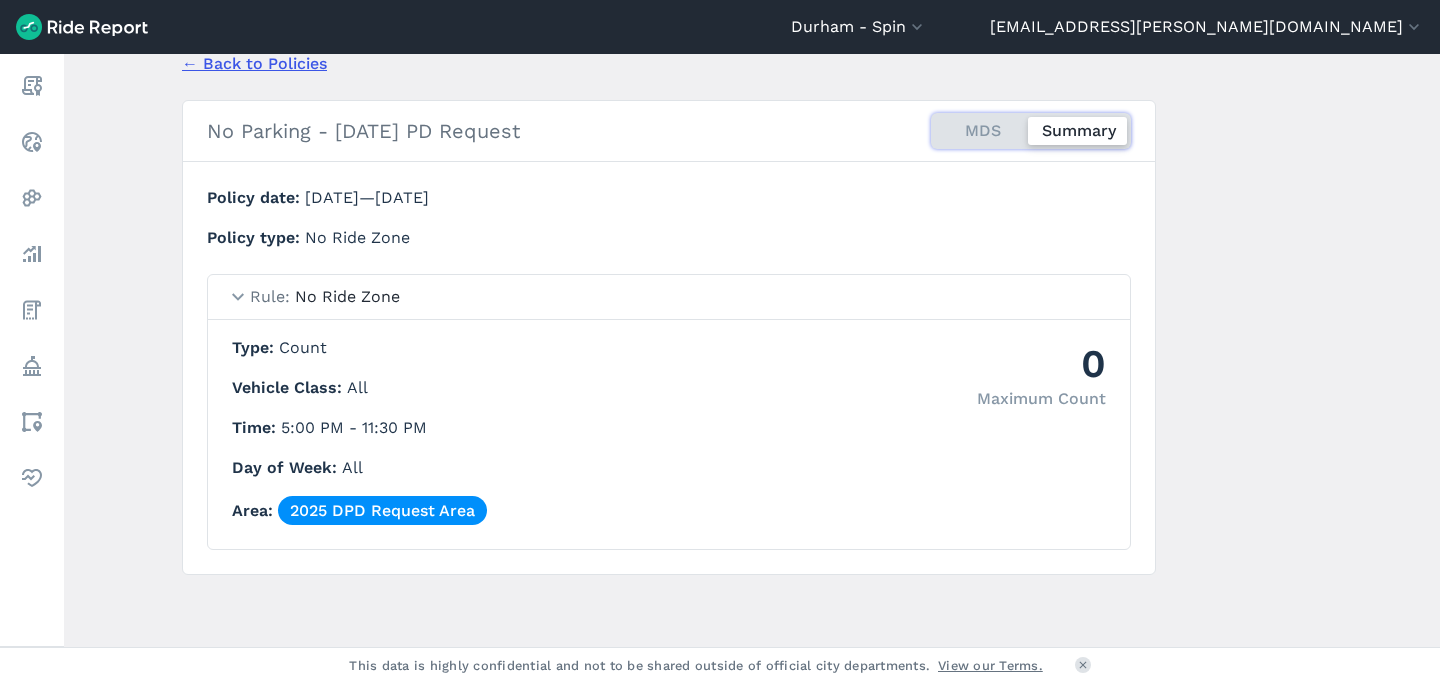 click on "MDS Summary" at bounding box center (931, 119) 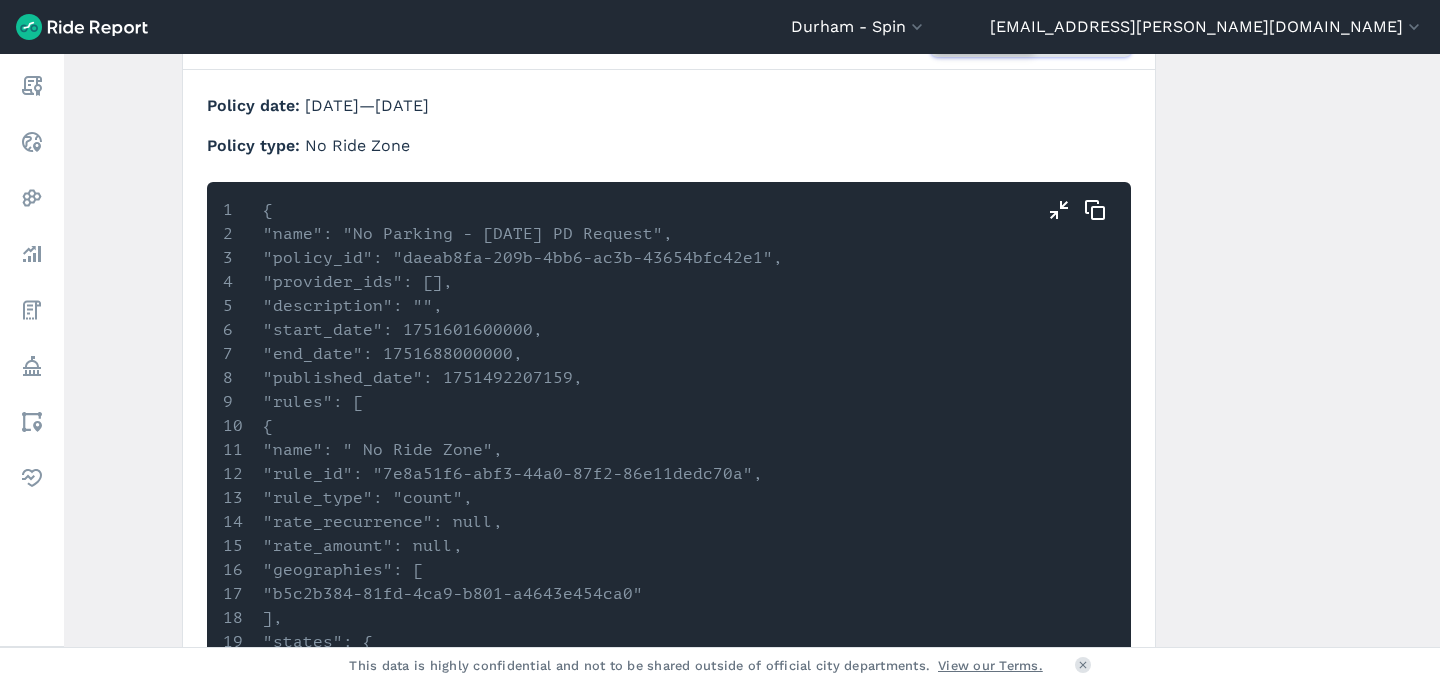 scroll, scrollTop: 0, scrollLeft: 0, axis: both 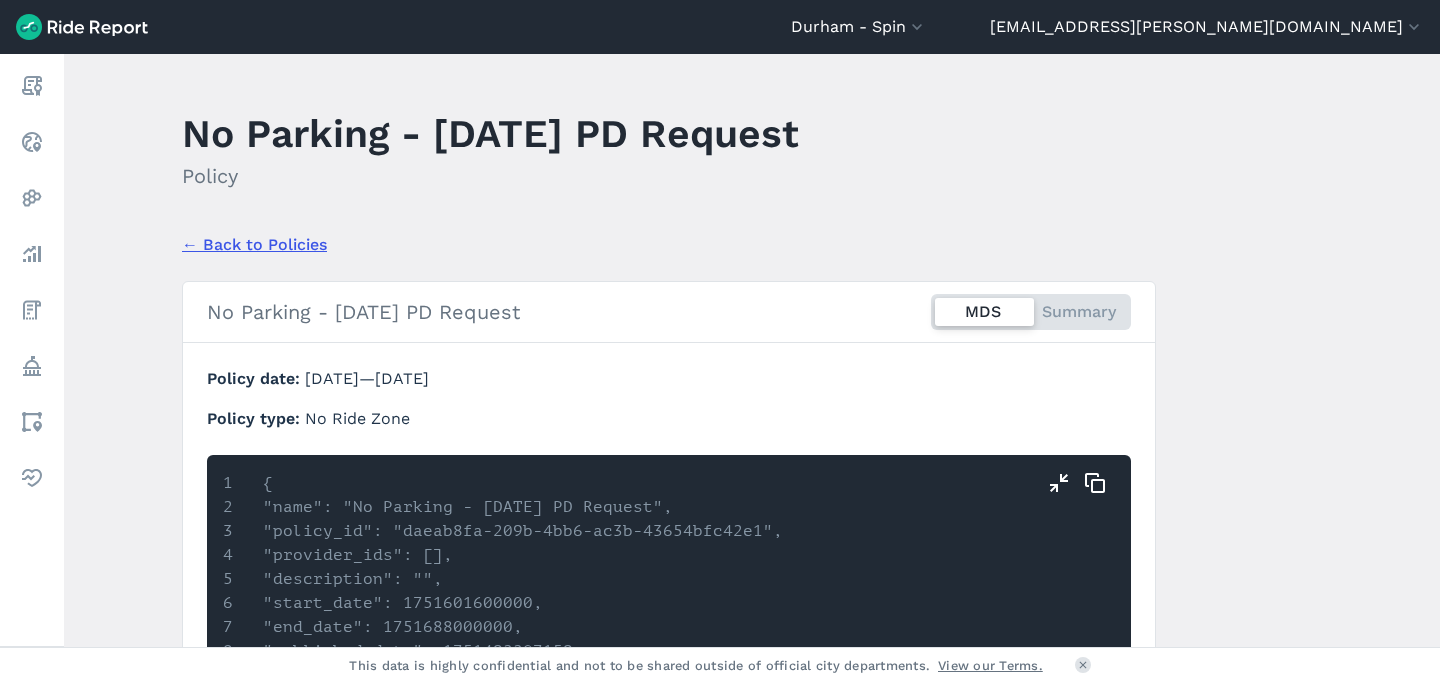 click on "← Back to Policies" at bounding box center (254, 245) 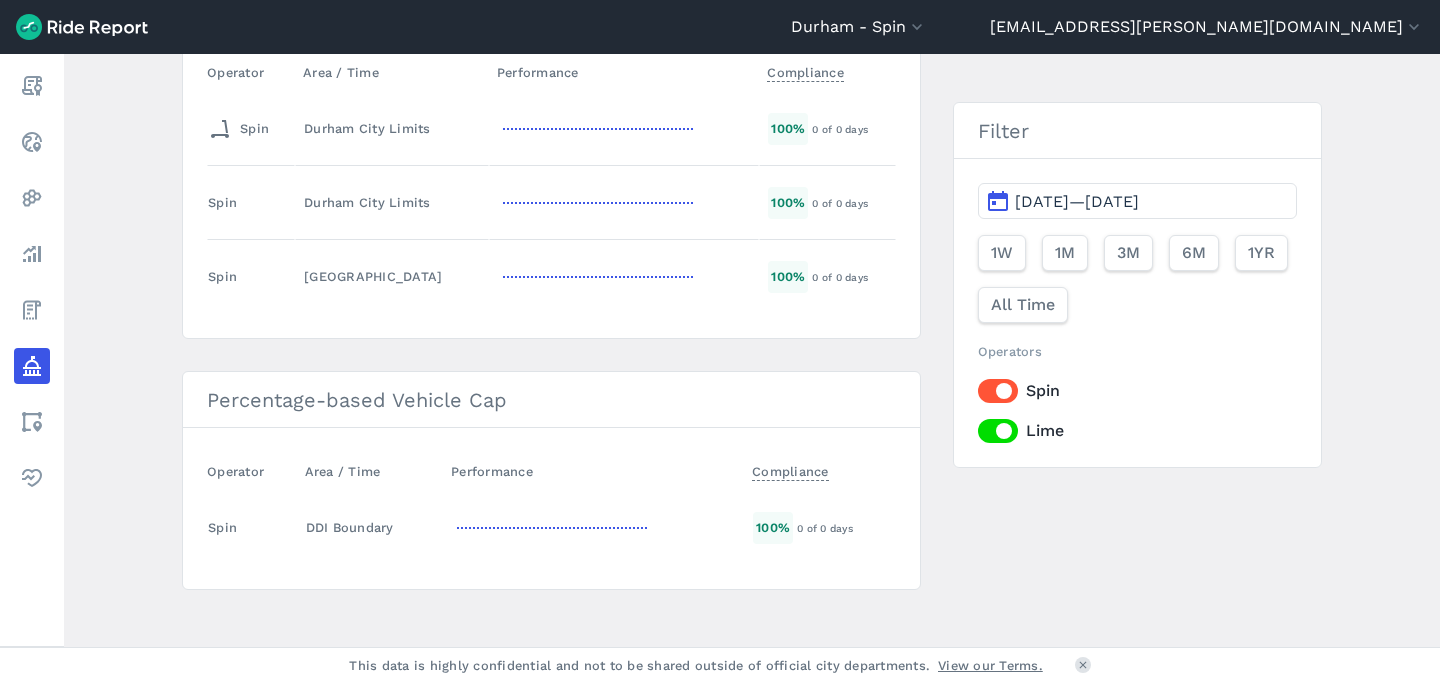 scroll, scrollTop: 1025, scrollLeft: 0, axis: vertical 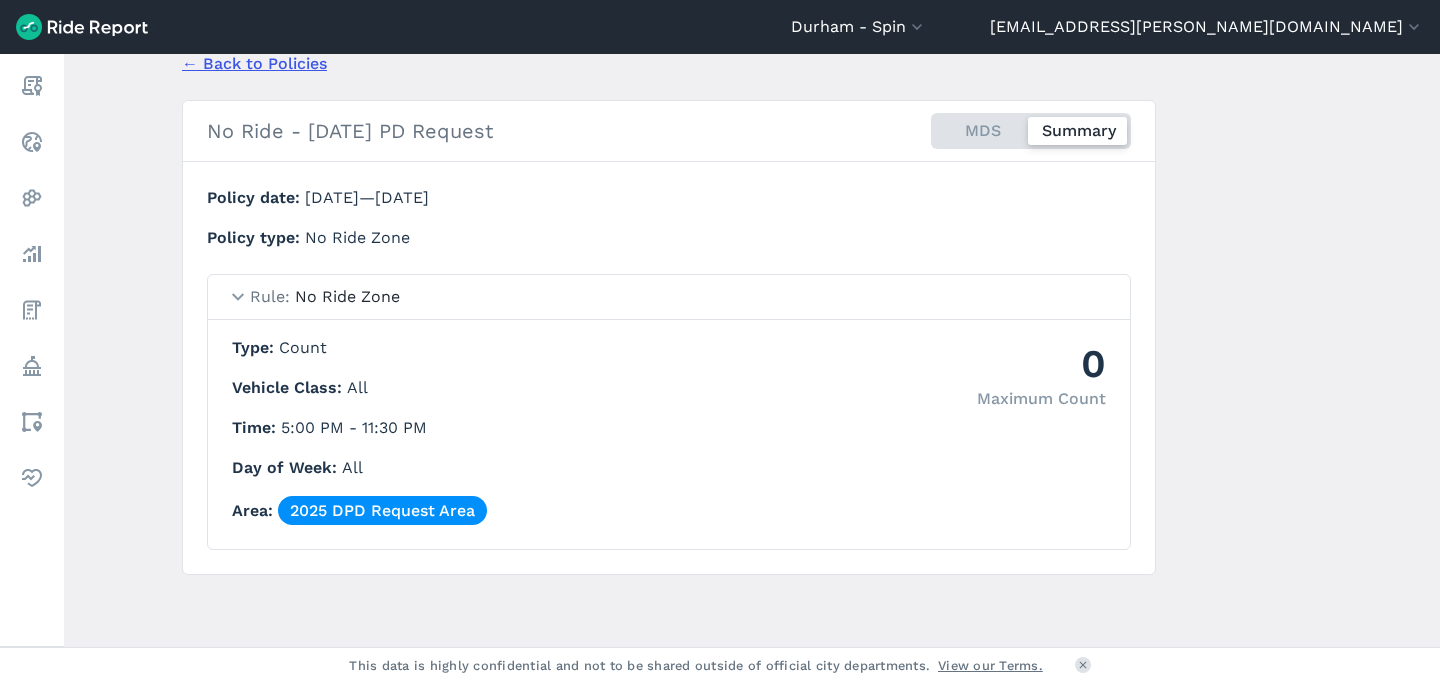 click on "2025 DPD Request Area" at bounding box center [382, 510] 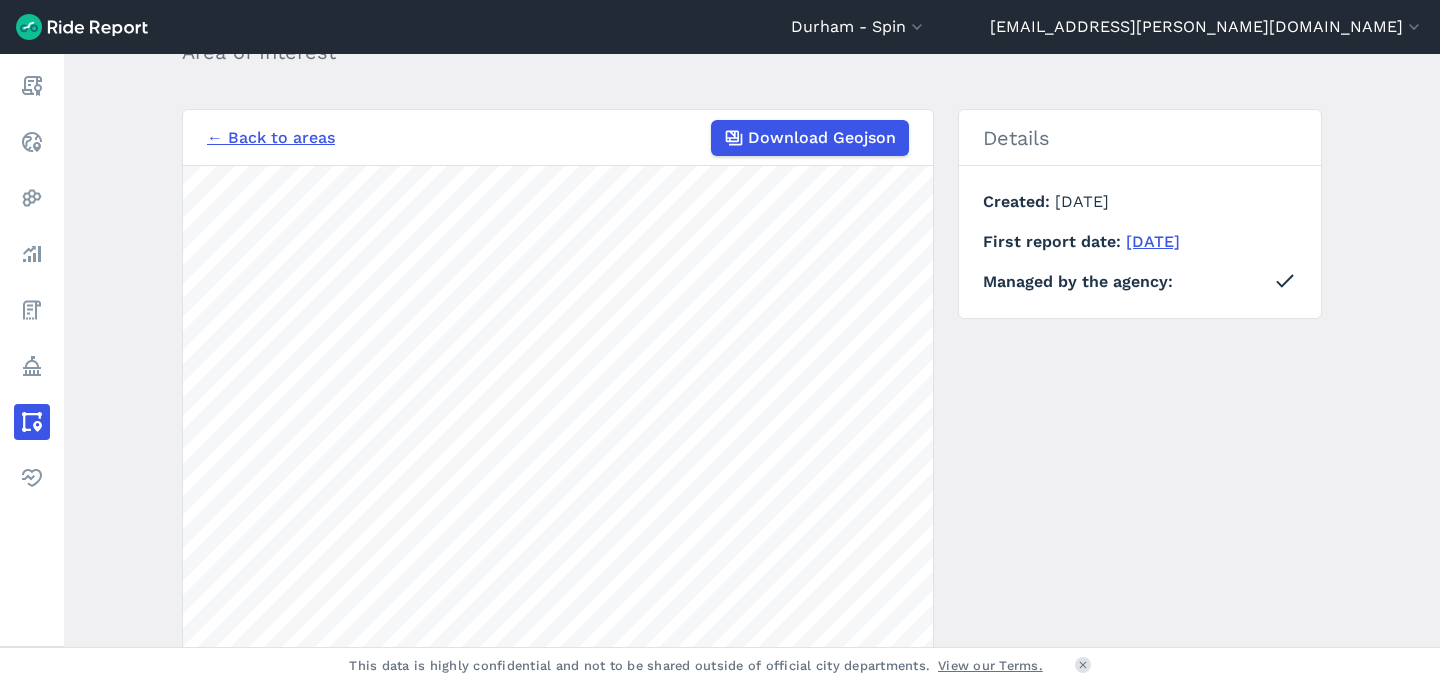 scroll, scrollTop: 130, scrollLeft: 0, axis: vertical 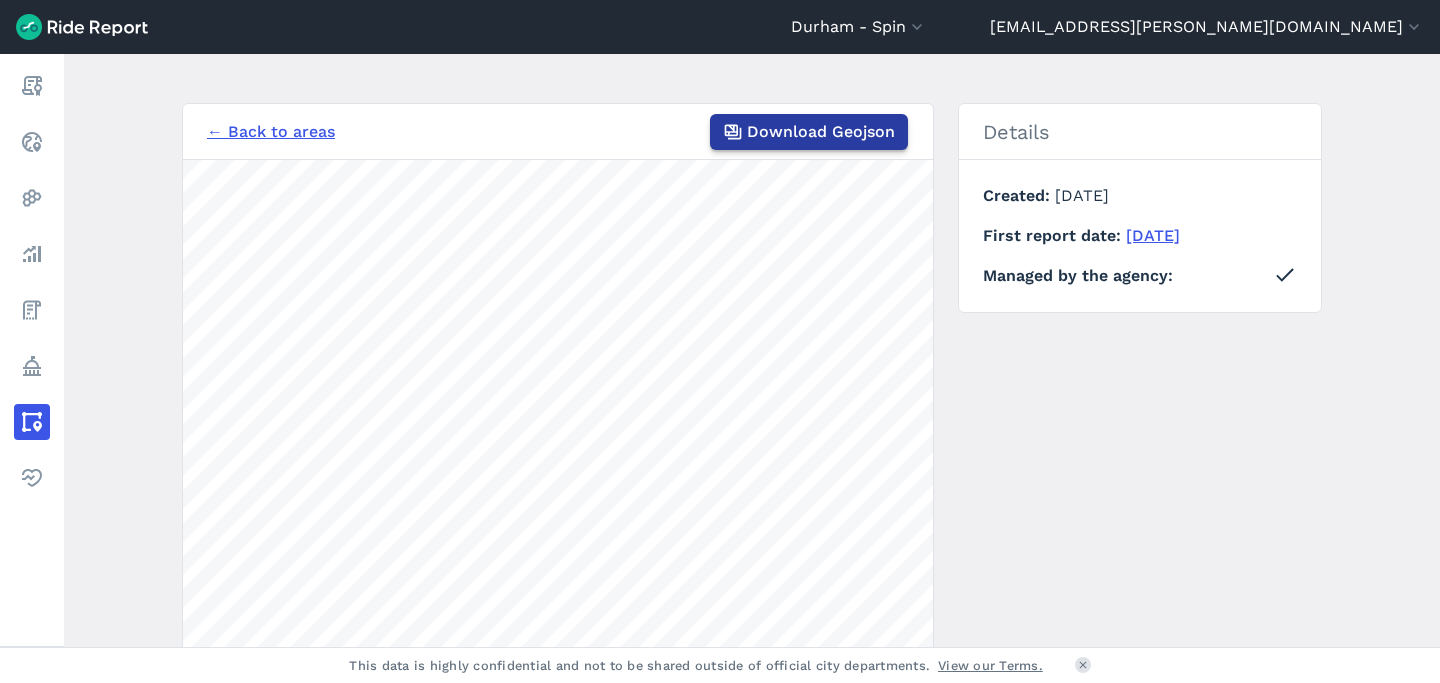 click on "Download Geojson" at bounding box center (809, 132) 